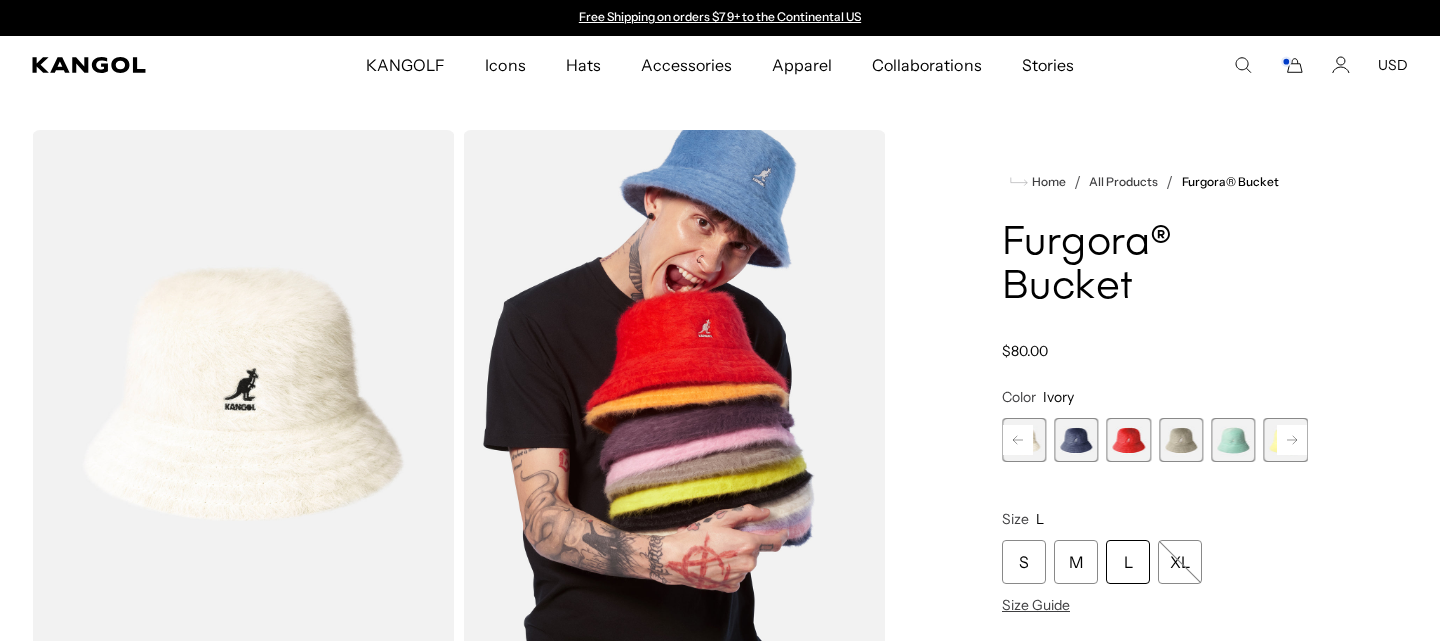scroll, scrollTop: 0, scrollLeft: 0, axis: both 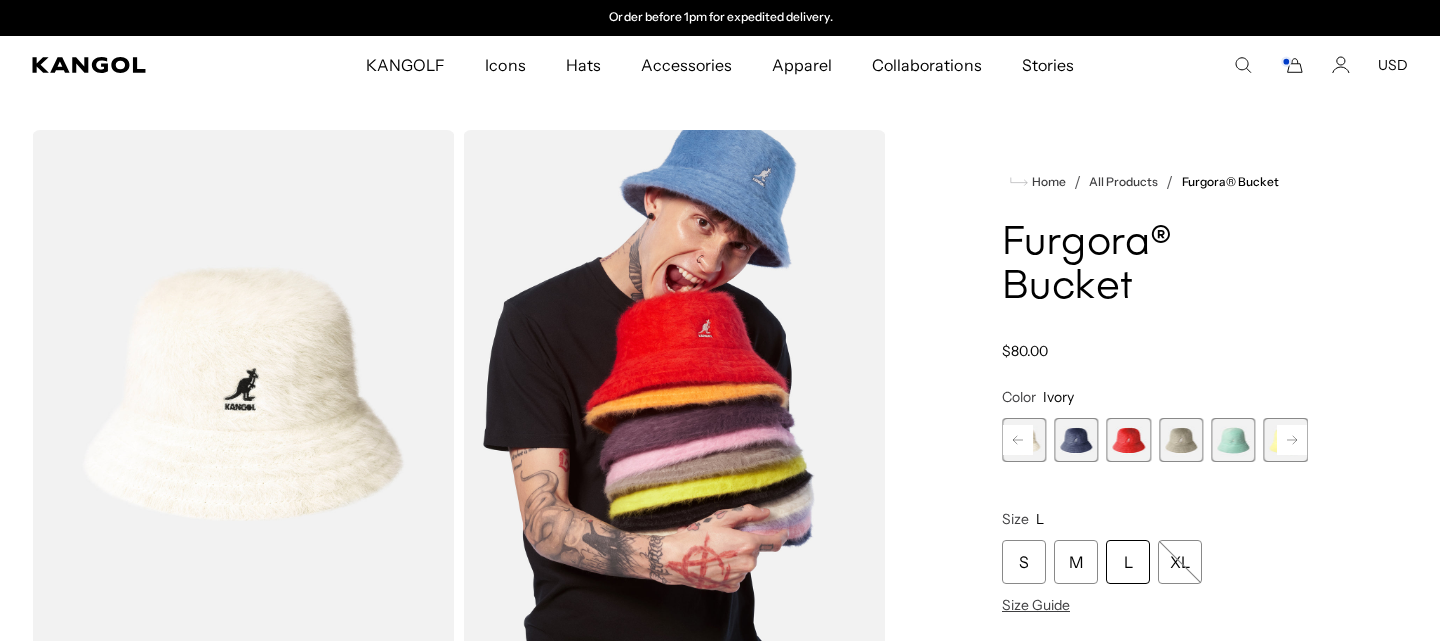 click at bounding box center (1076, 440) 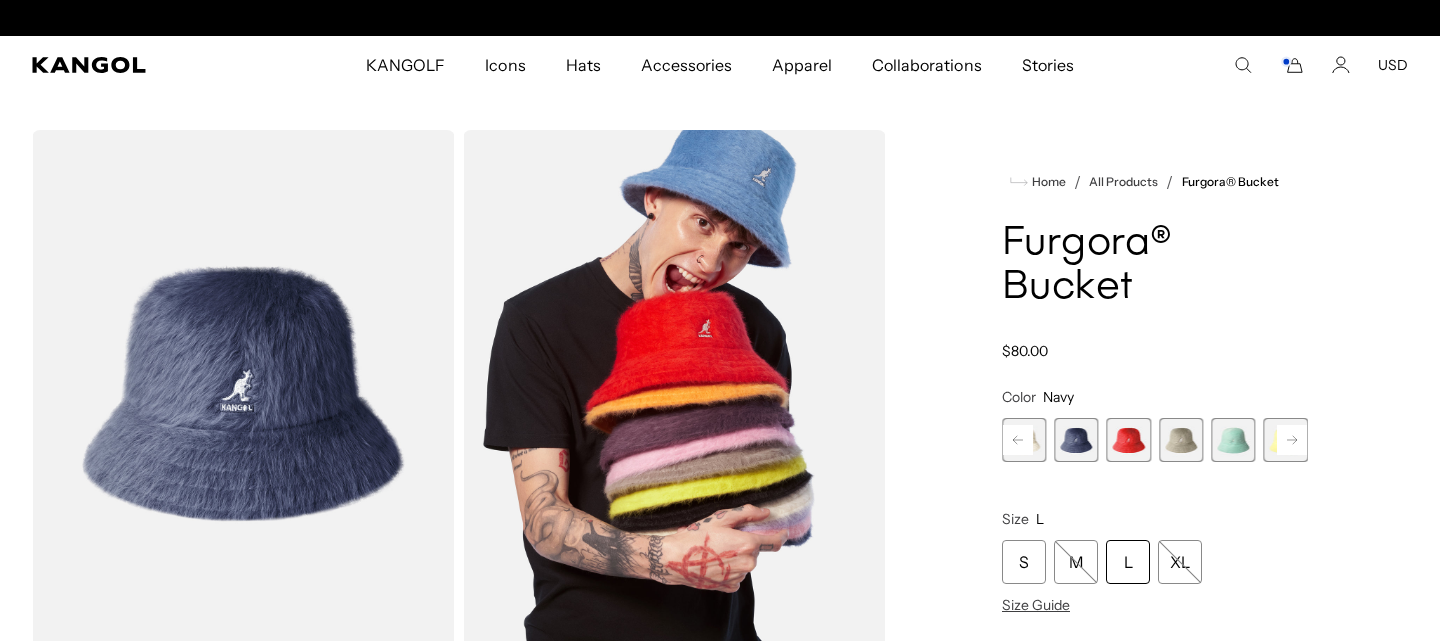 scroll, scrollTop: 0, scrollLeft: 0, axis: both 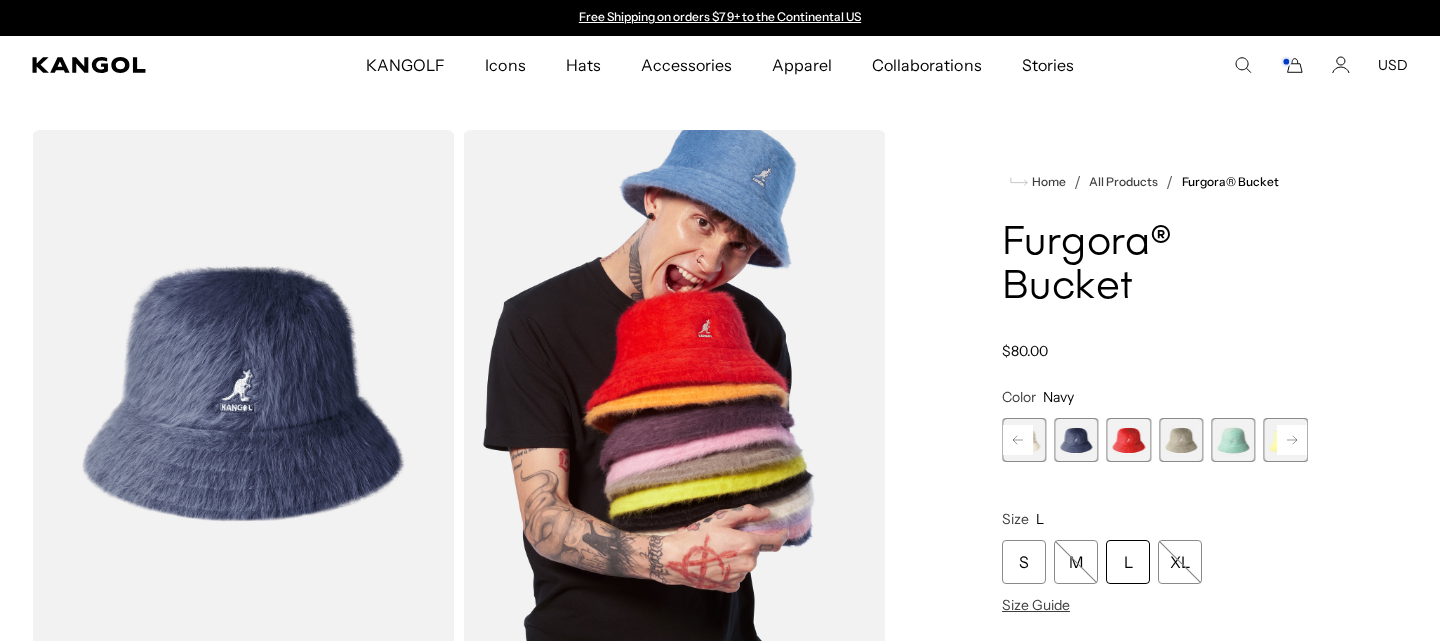 click on "Home
/
All Products
/
Furgora® Bucket
Furgora® Bucket
Regular price
$80.00
Regular price
$80.00
Sale price
$80.00
Color
Navy
Previous
Next
Deep Plum
Variant sold out or unavailable
Black
Variant sold out or unavailable" at bounding box center (1155, 663) 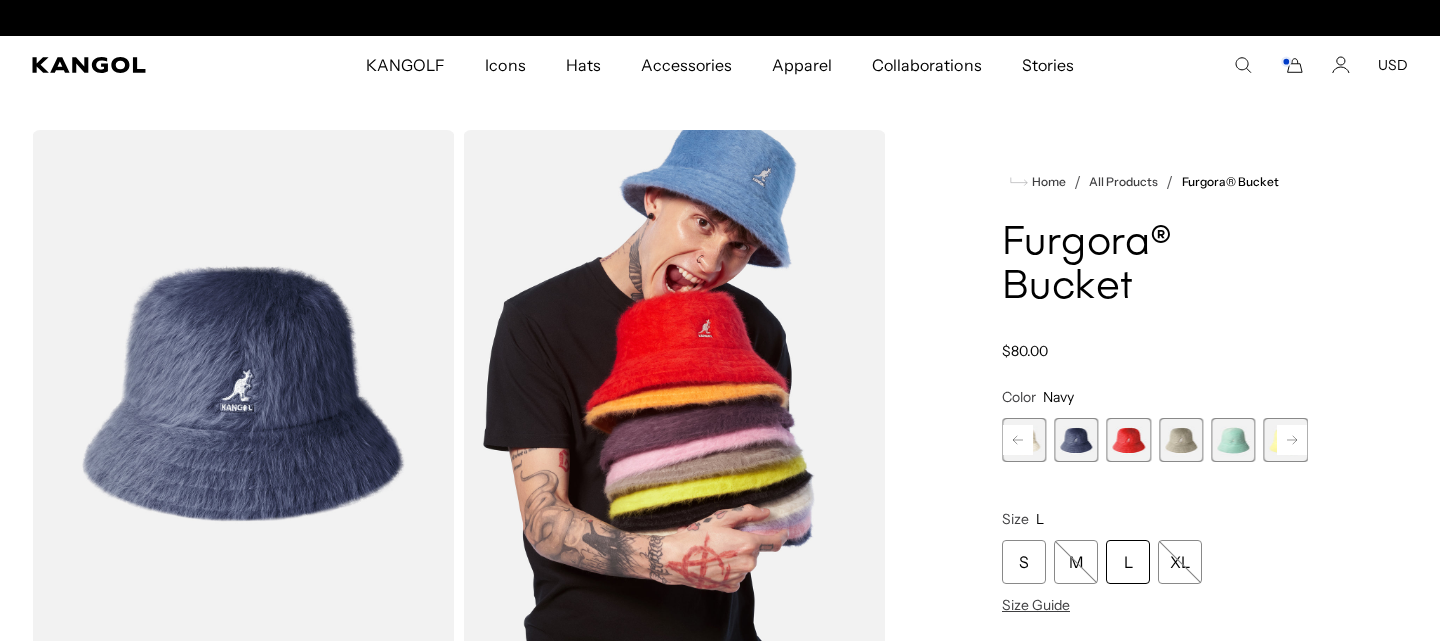 scroll, scrollTop: 0, scrollLeft: 0, axis: both 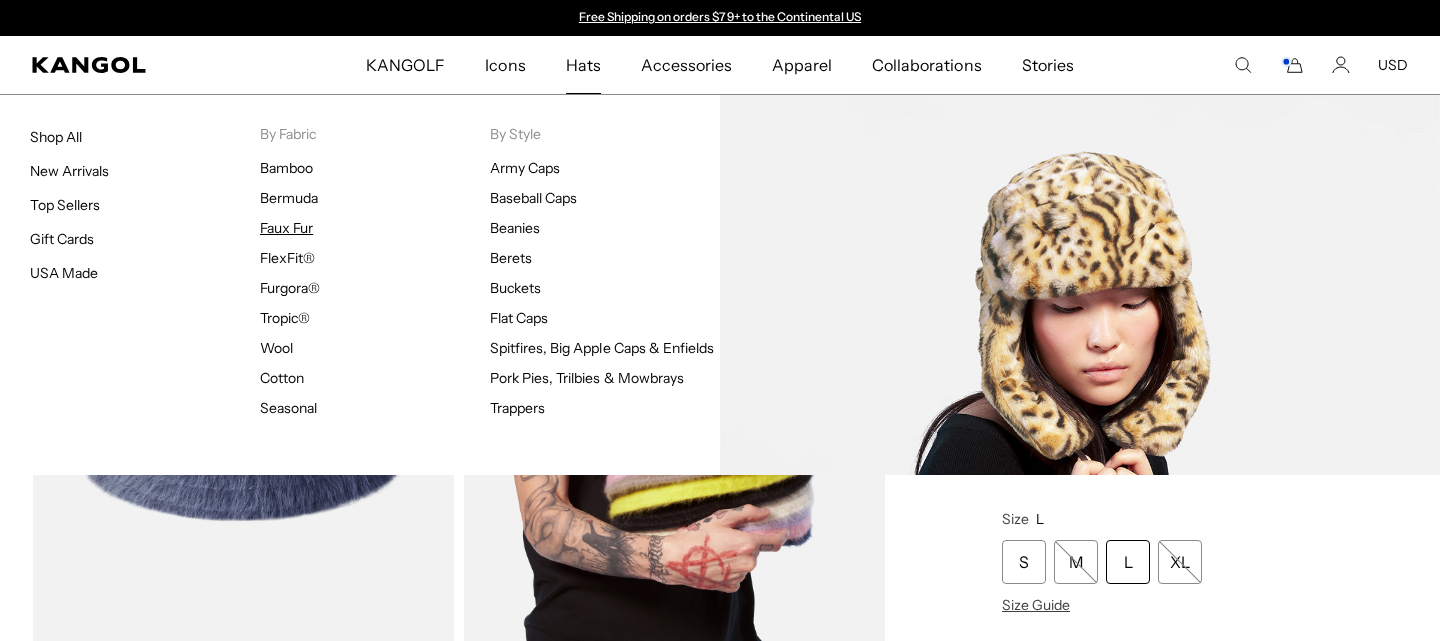 click on "Faux Fur" at bounding box center (286, 228) 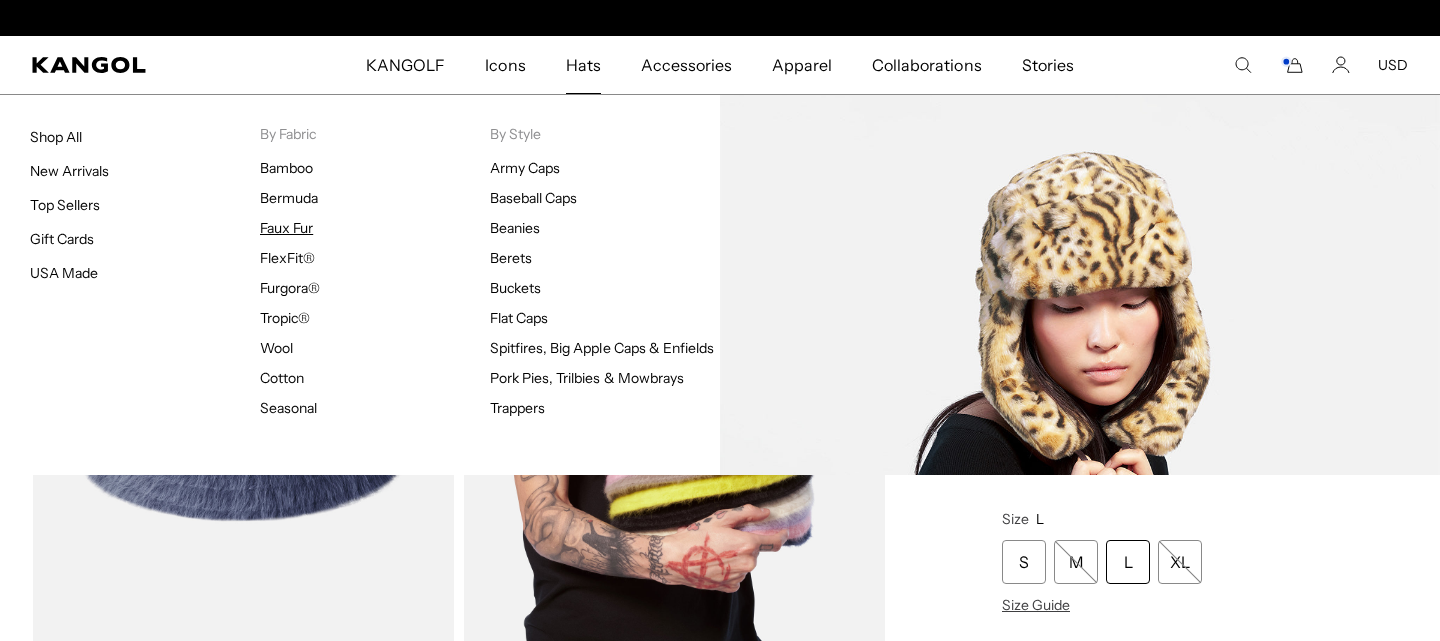 scroll, scrollTop: 0, scrollLeft: 411, axis: horizontal 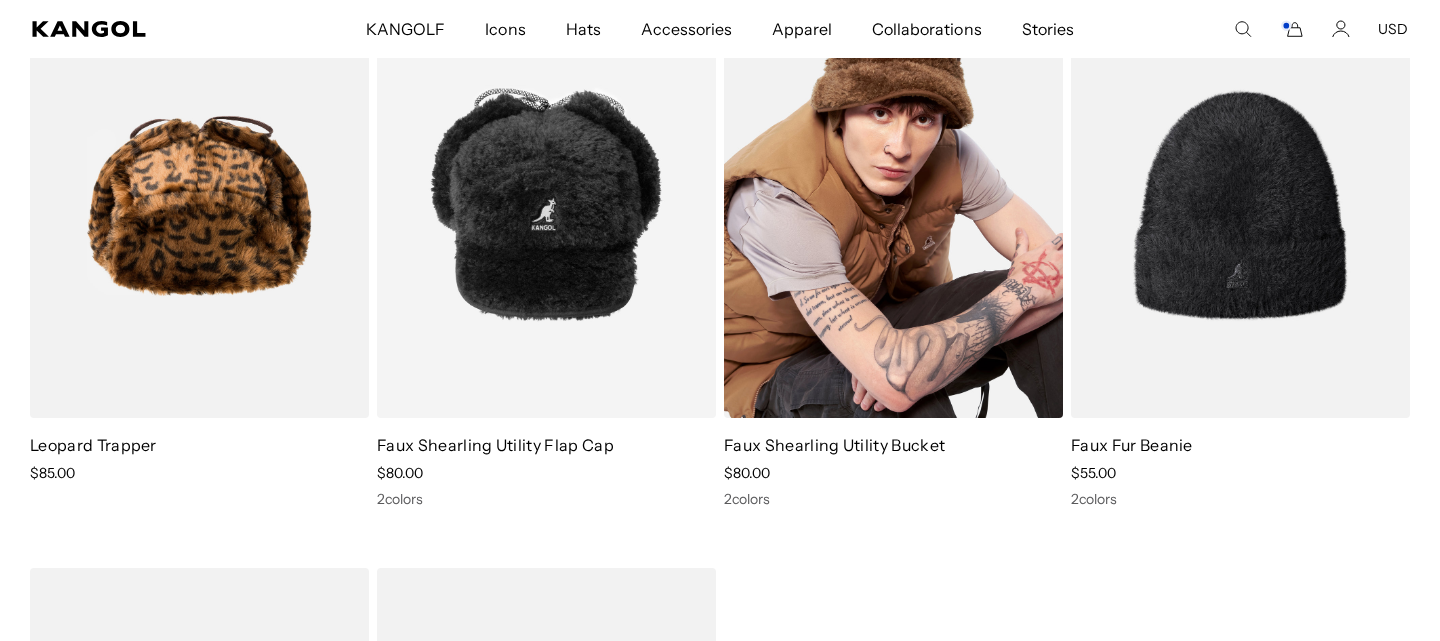 click at bounding box center (893, 206) 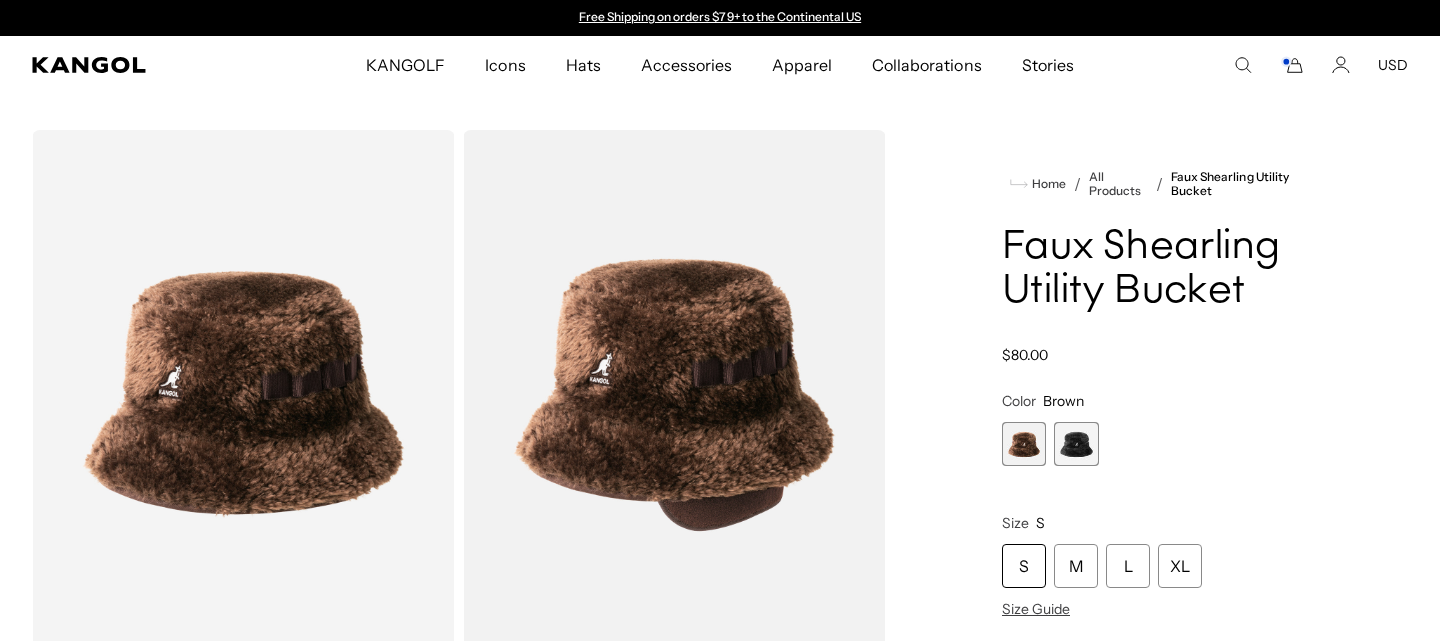 scroll, scrollTop: 0, scrollLeft: 0, axis: both 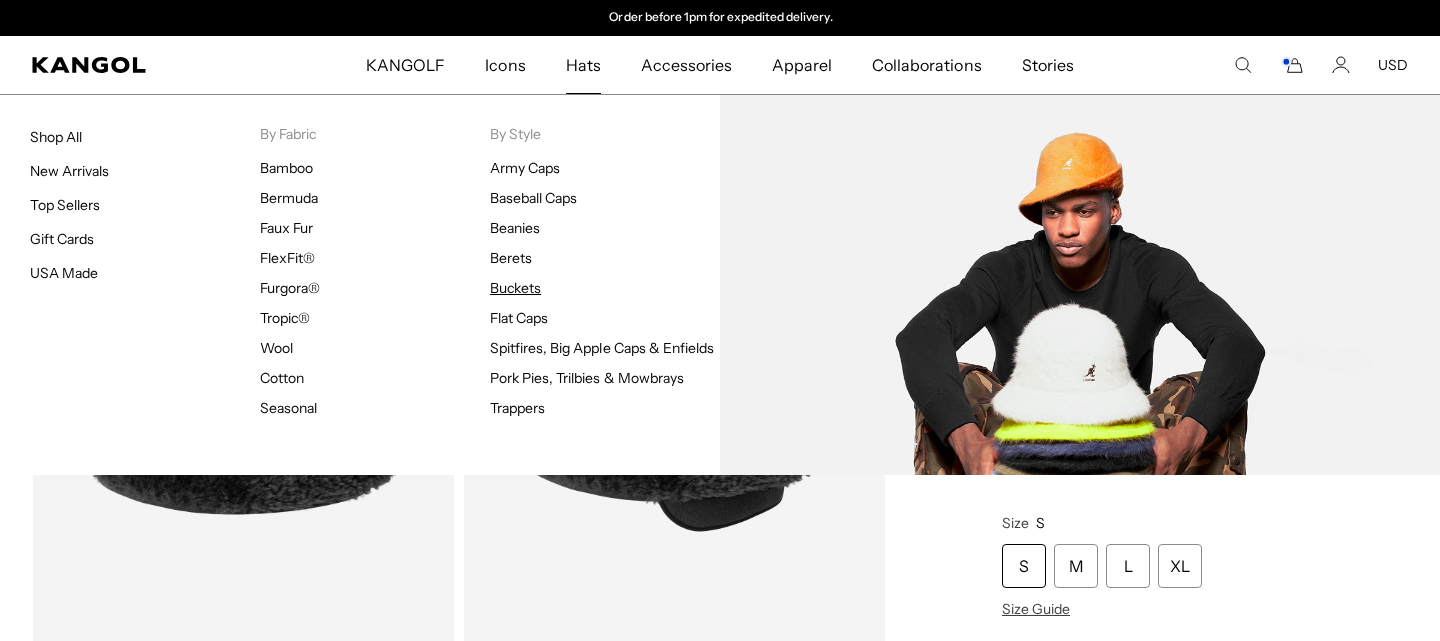 click on "Buckets" at bounding box center (515, 288) 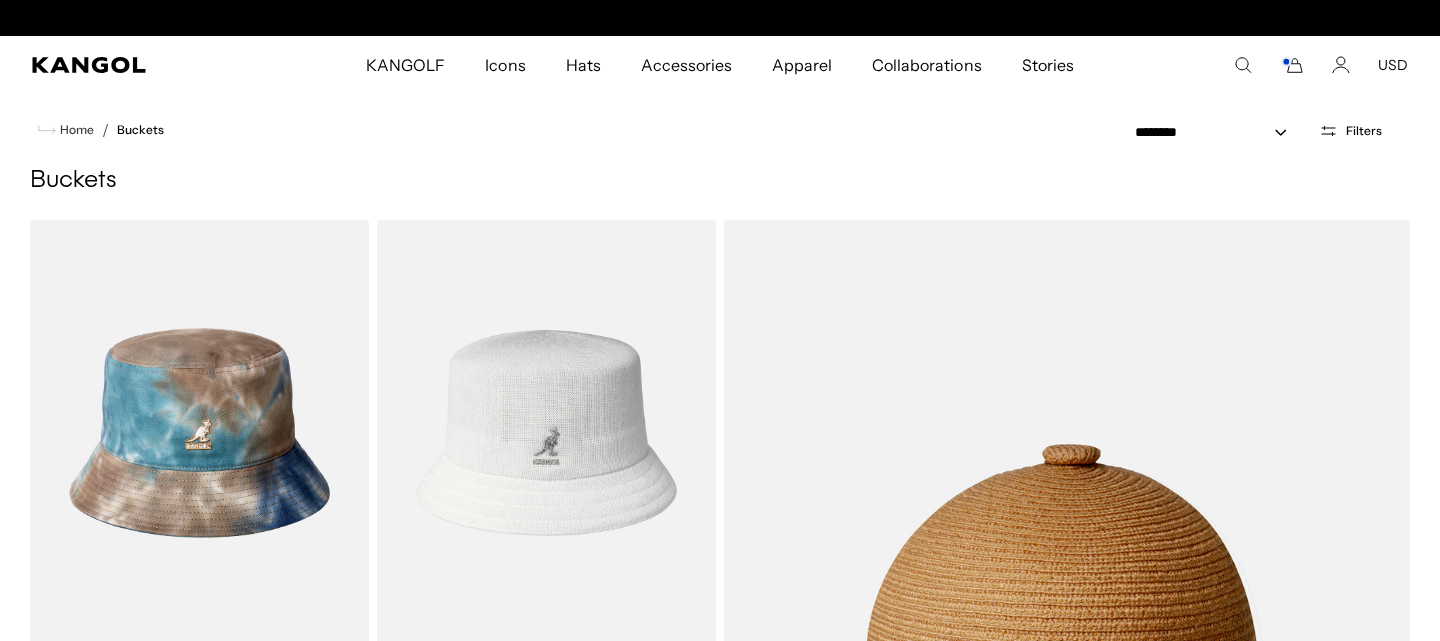 scroll, scrollTop: 0, scrollLeft: 0, axis: both 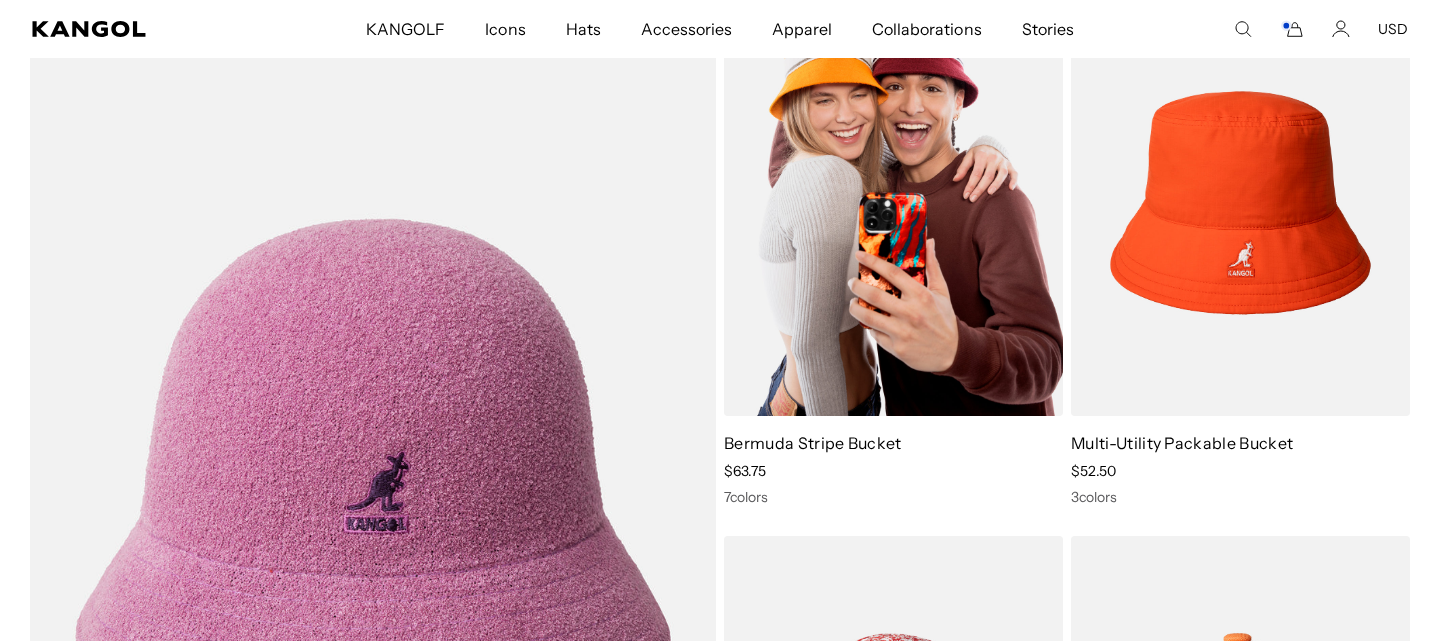 click at bounding box center [893, 203] 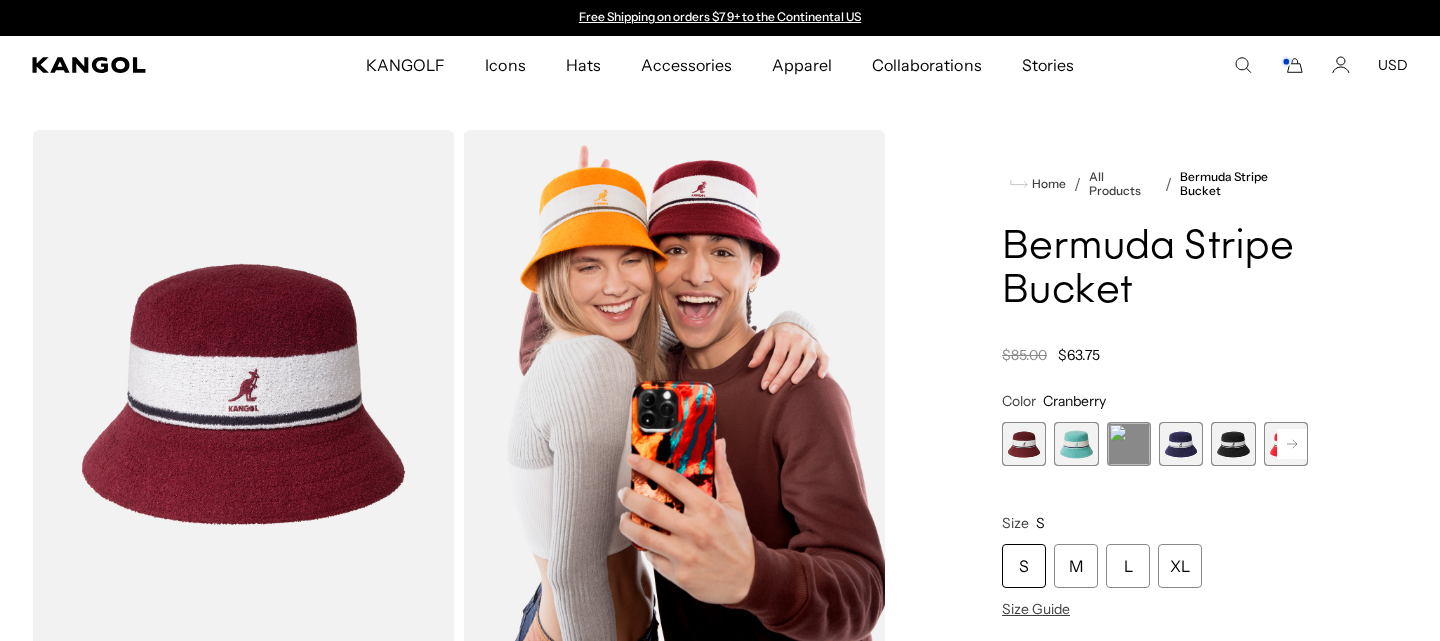 scroll, scrollTop: 0, scrollLeft: 0, axis: both 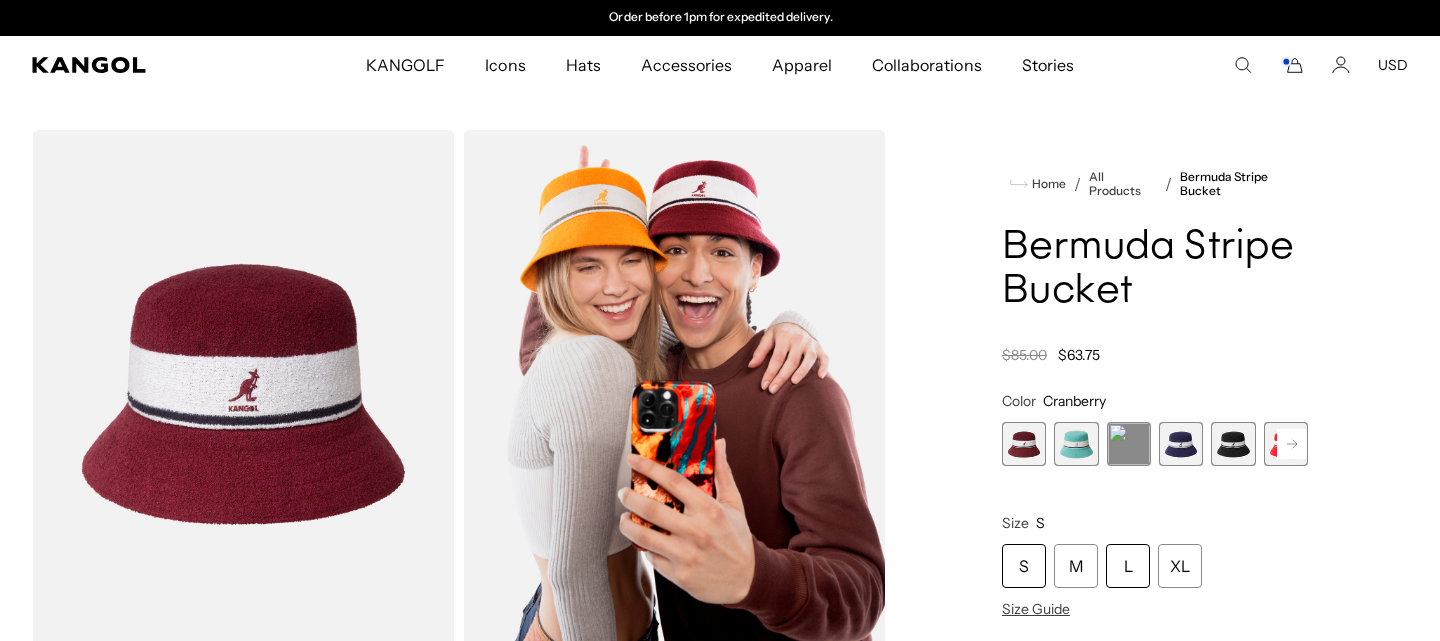 click on "L" at bounding box center (1128, 566) 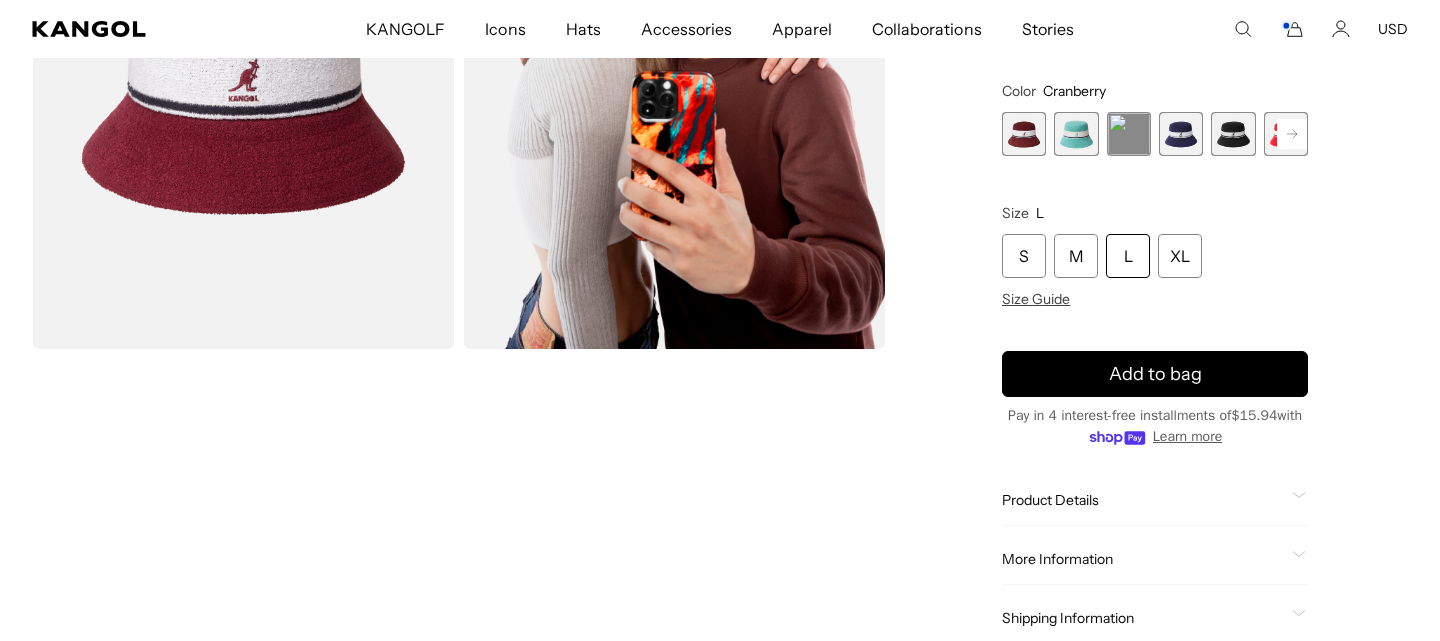 scroll, scrollTop: 311, scrollLeft: 0, axis: vertical 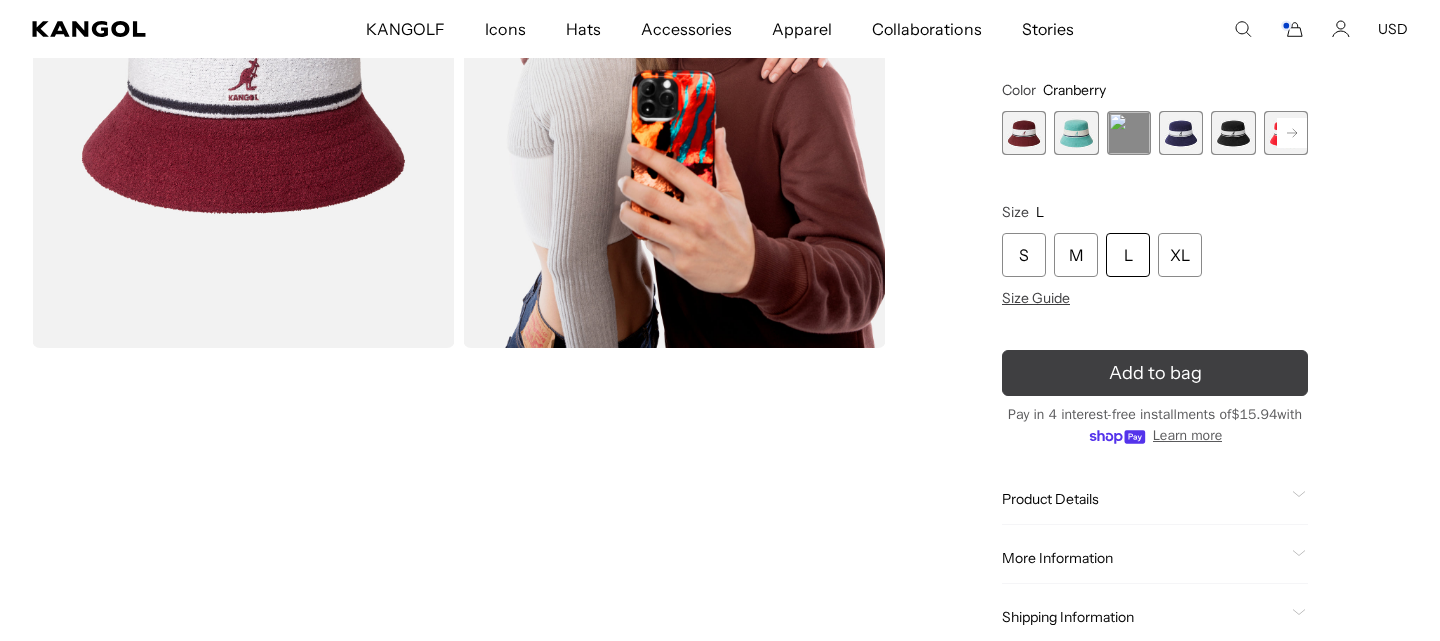 click 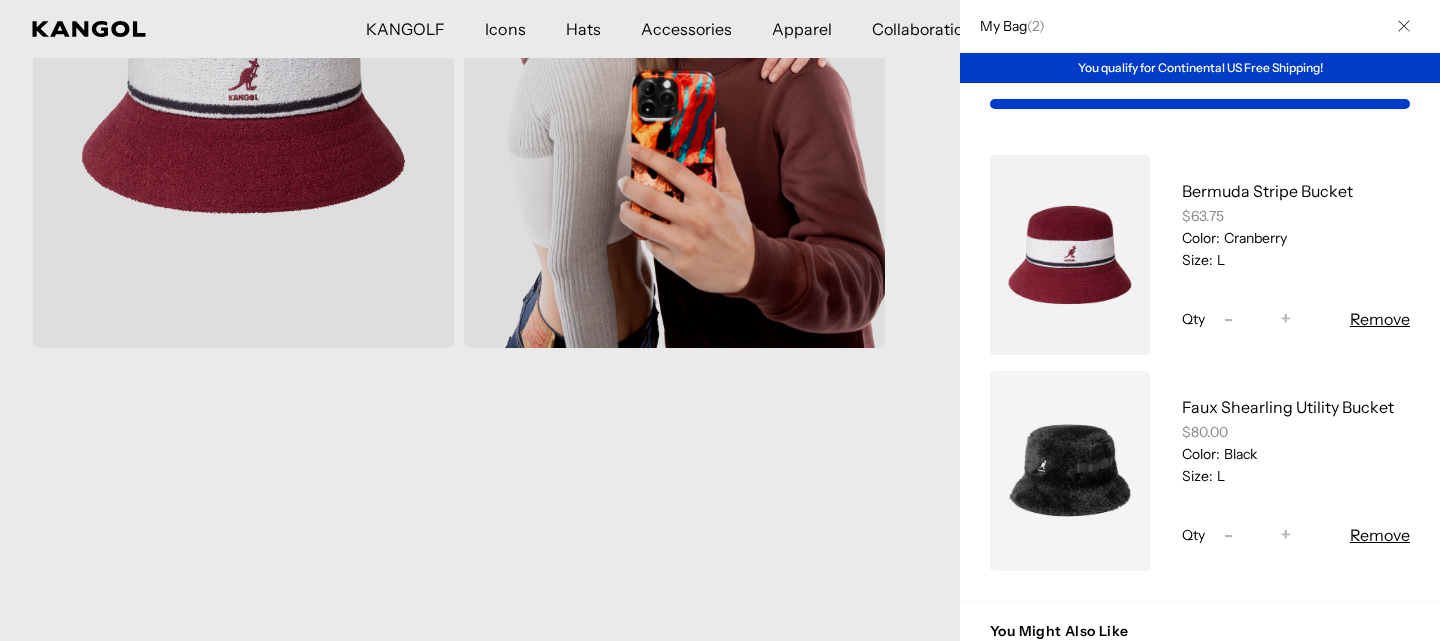 scroll, scrollTop: 0, scrollLeft: 411, axis: horizontal 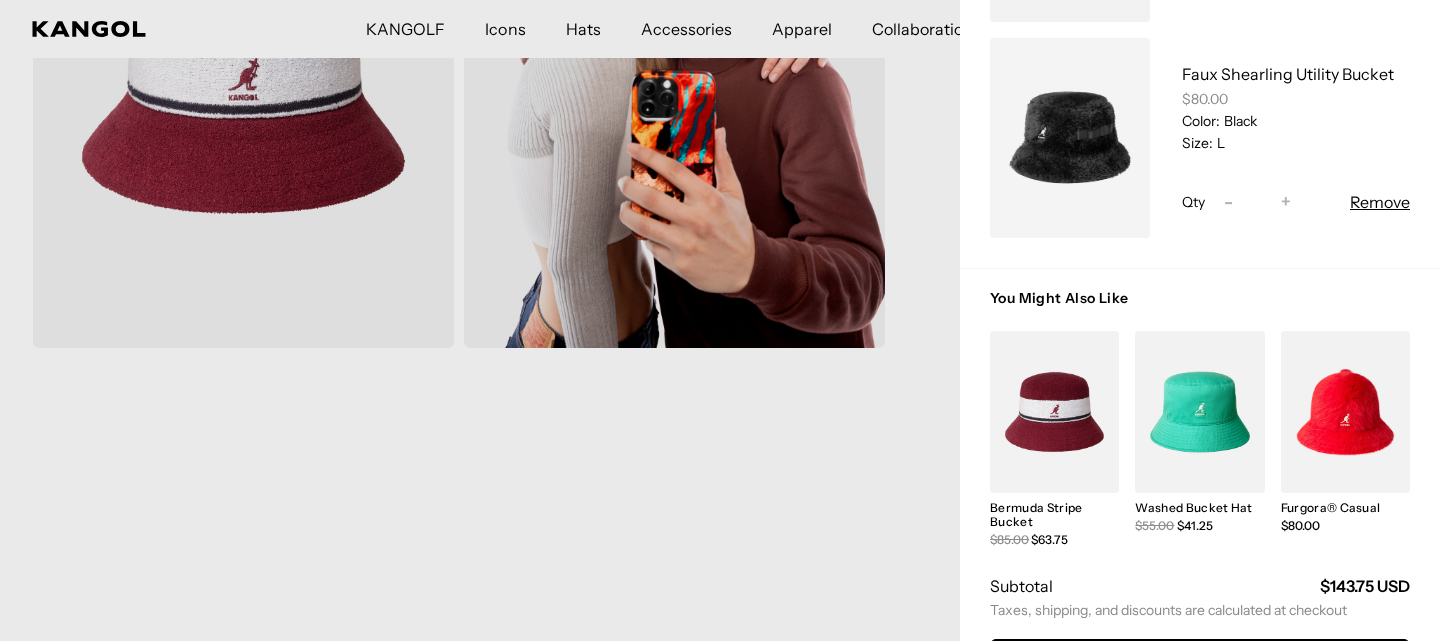 click at bounding box center [1345, 412] 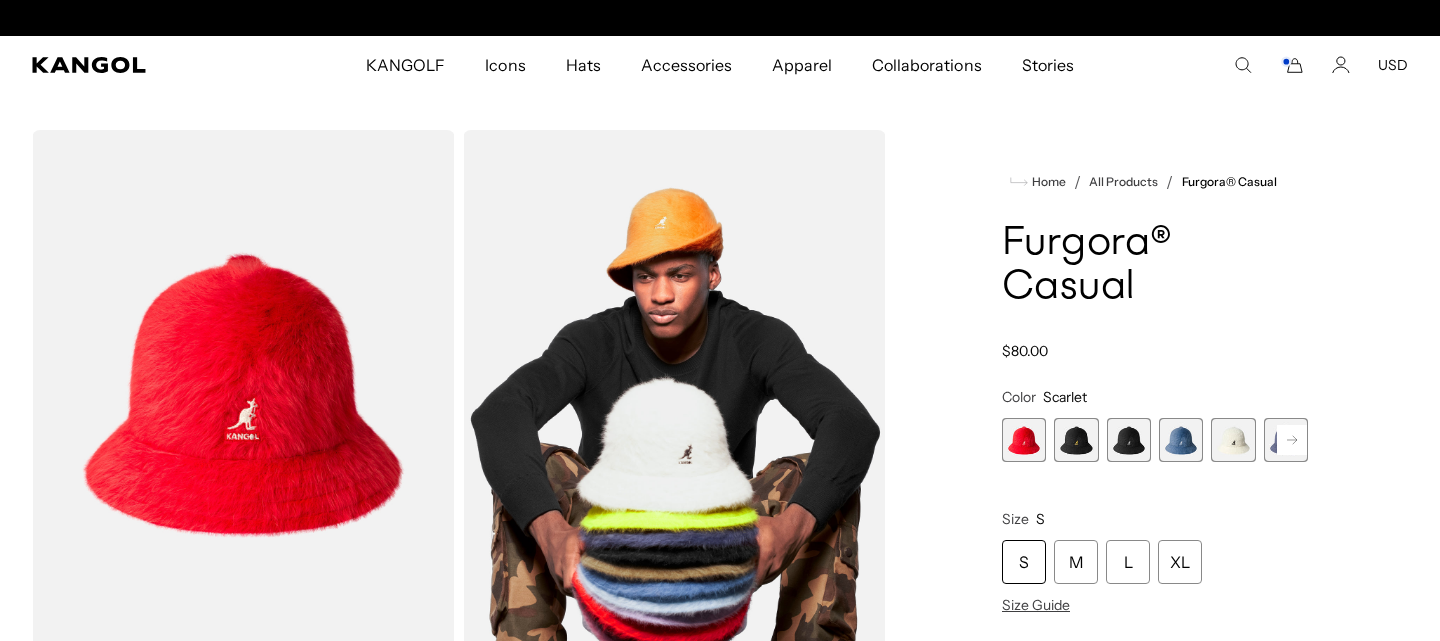 scroll, scrollTop: 0, scrollLeft: 0, axis: both 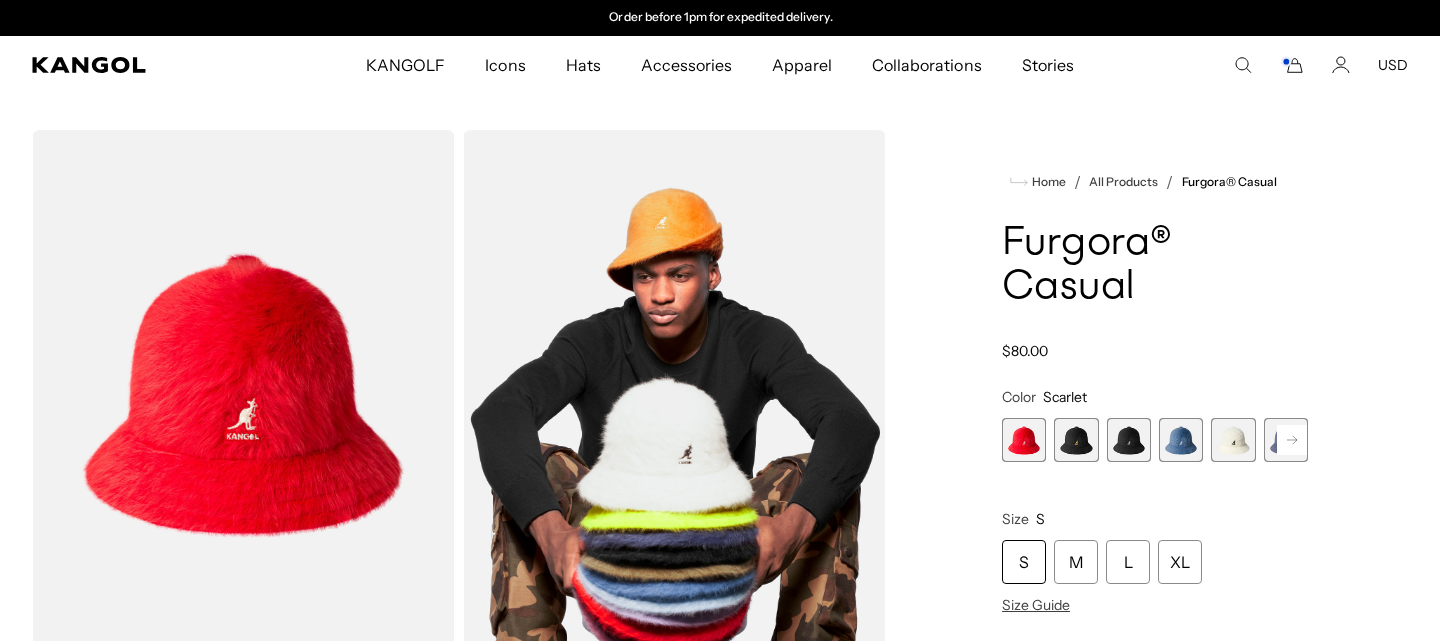 click at bounding box center [1076, 440] 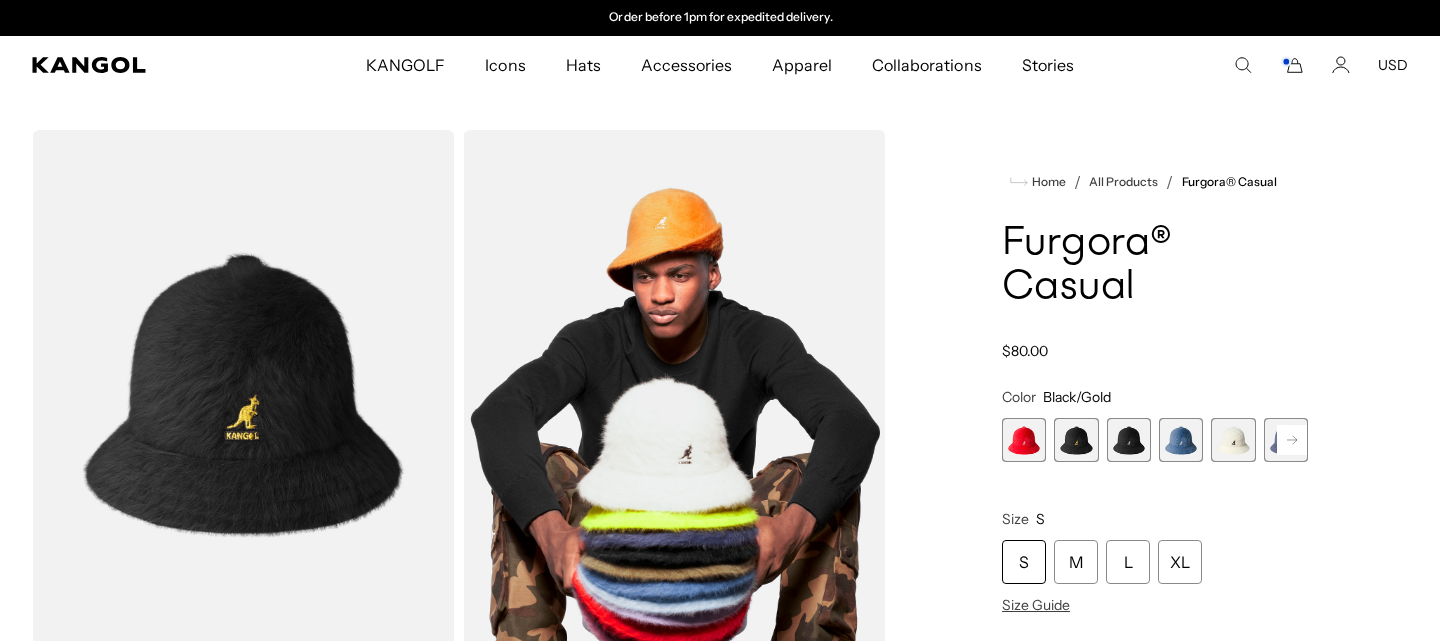 click at bounding box center [1129, 440] 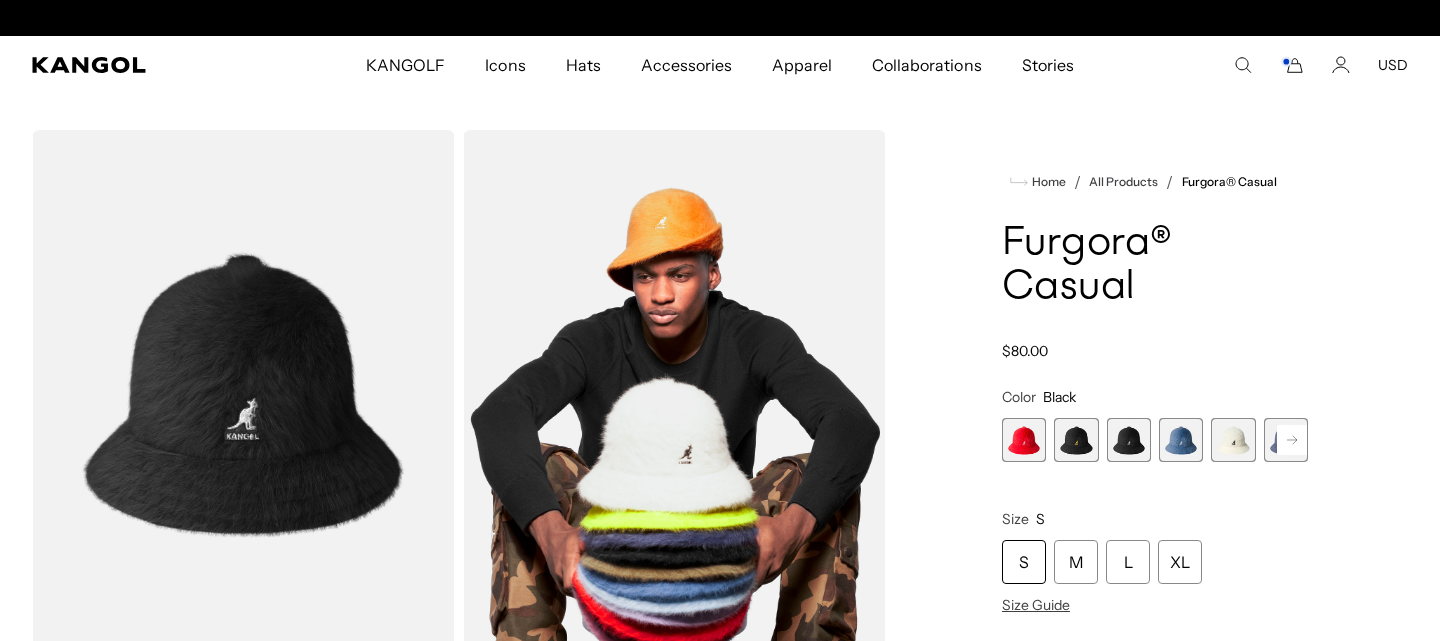 scroll, scrollTop: 0, scrollLeft: 0, axis: both 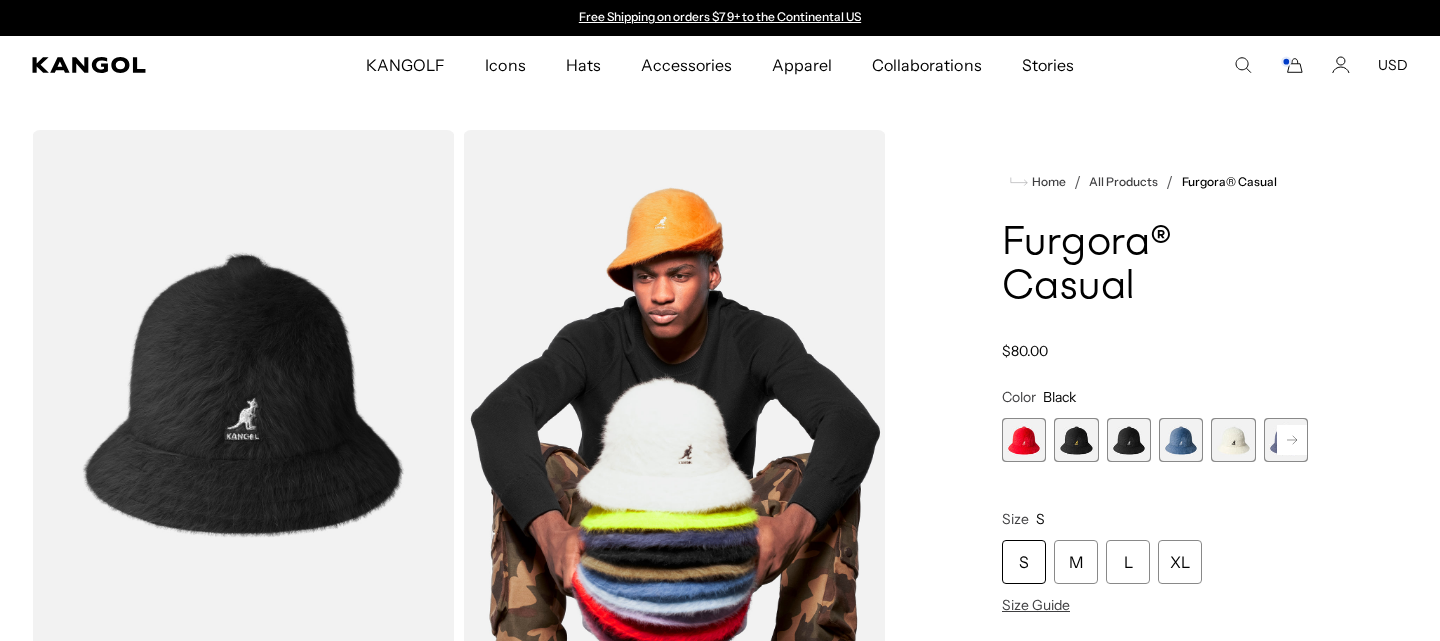 click at bounding box center [1181, 440] 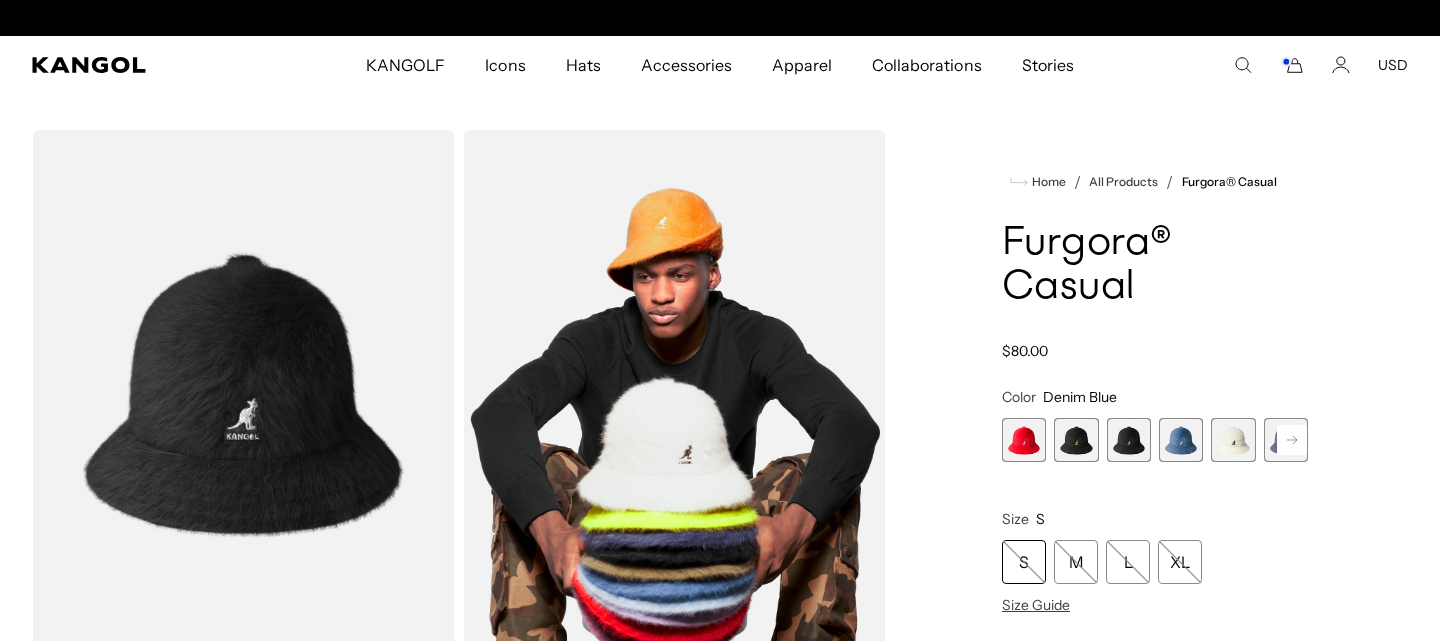 click 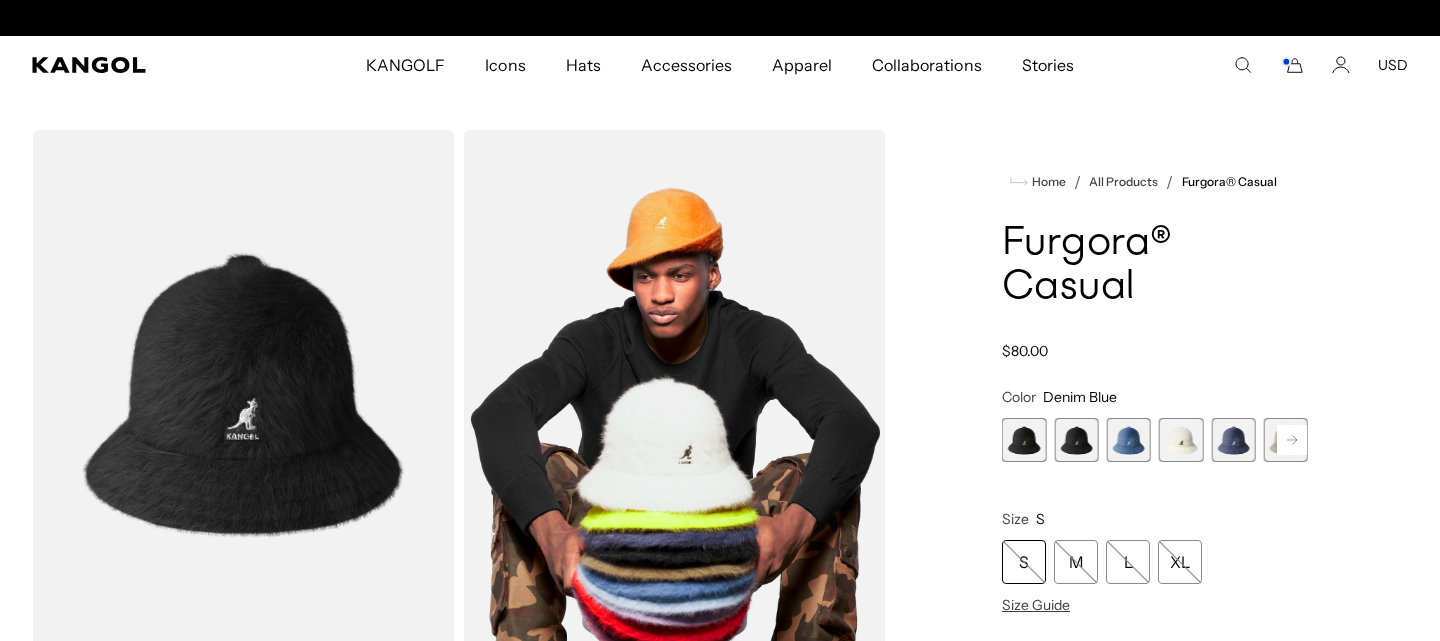 scroll, scrollTop: 0, scrollLeft: 411, axis: horizontal 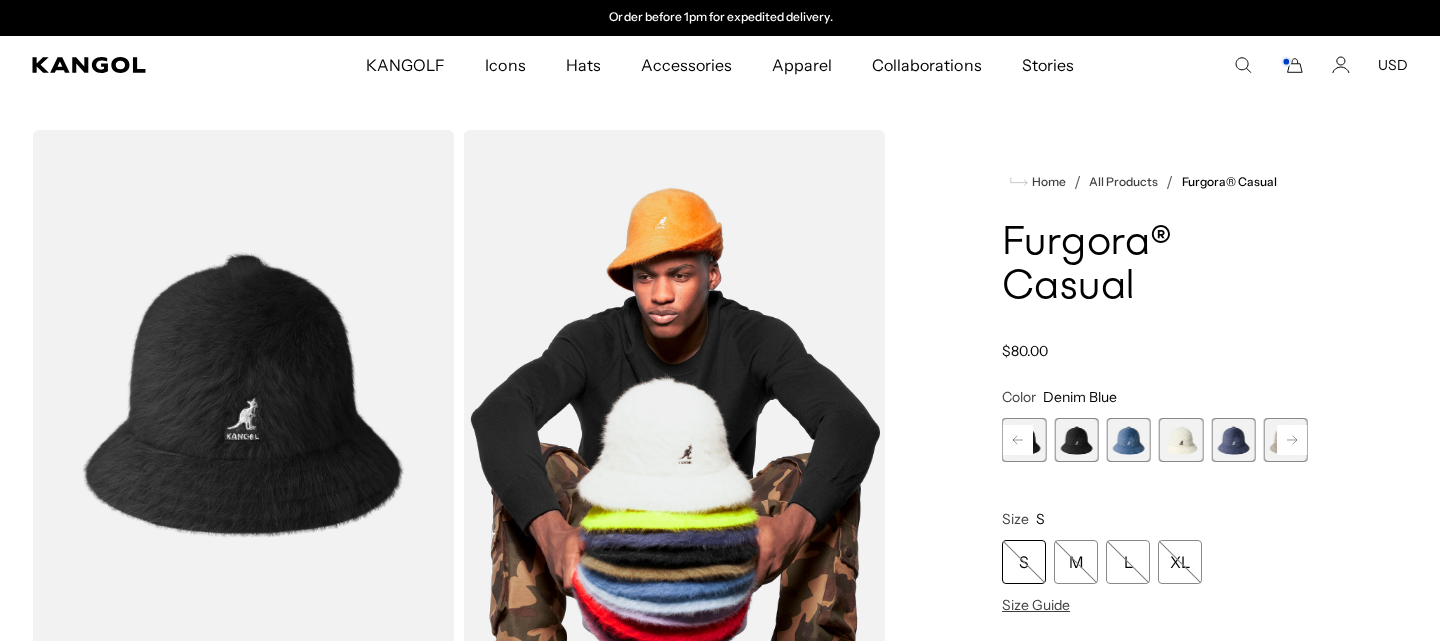 click at bounding box center [1233, 440] 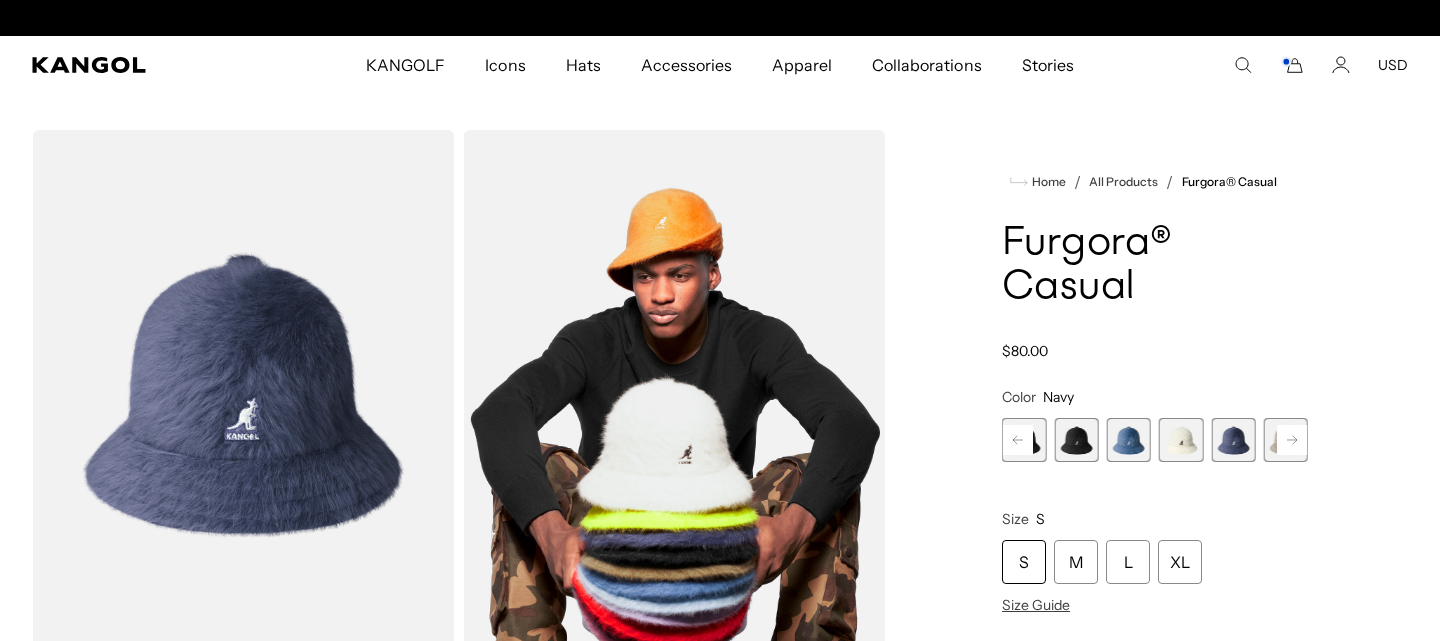 scroll, scrollTop: 0, scrollLeft: 0, axis: both 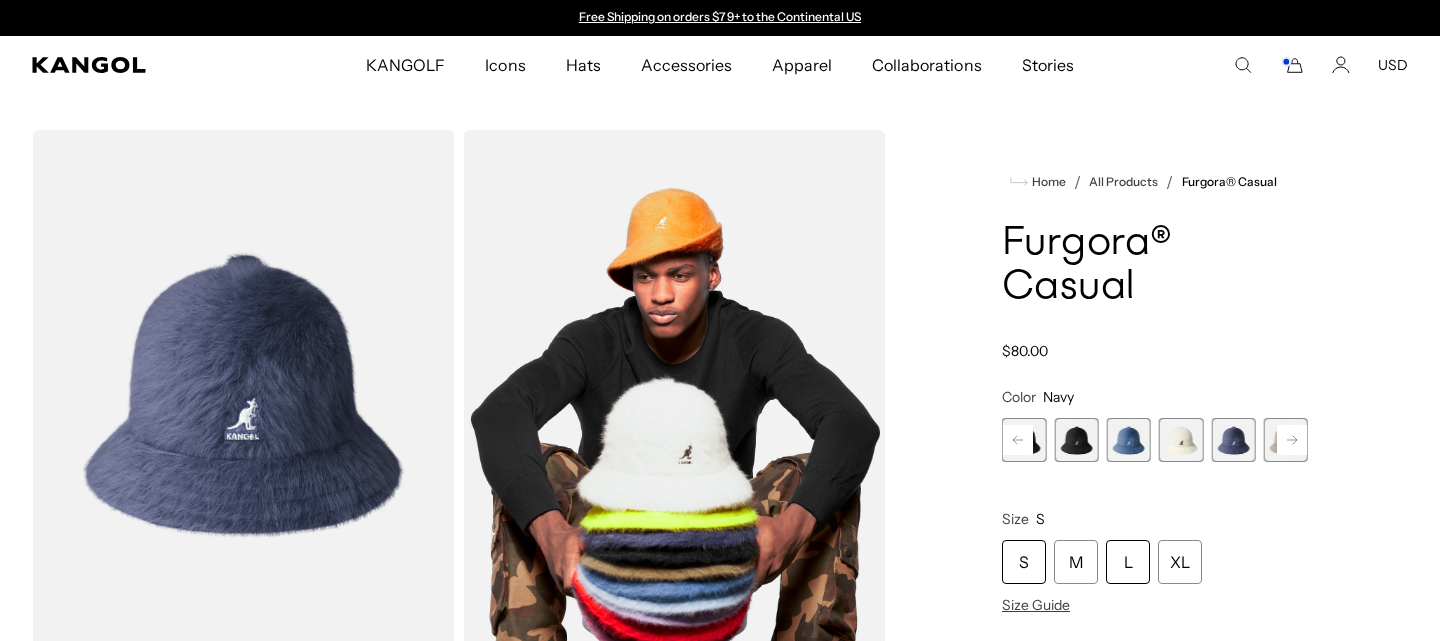 click on "L" at bounding box center (1128, 562) 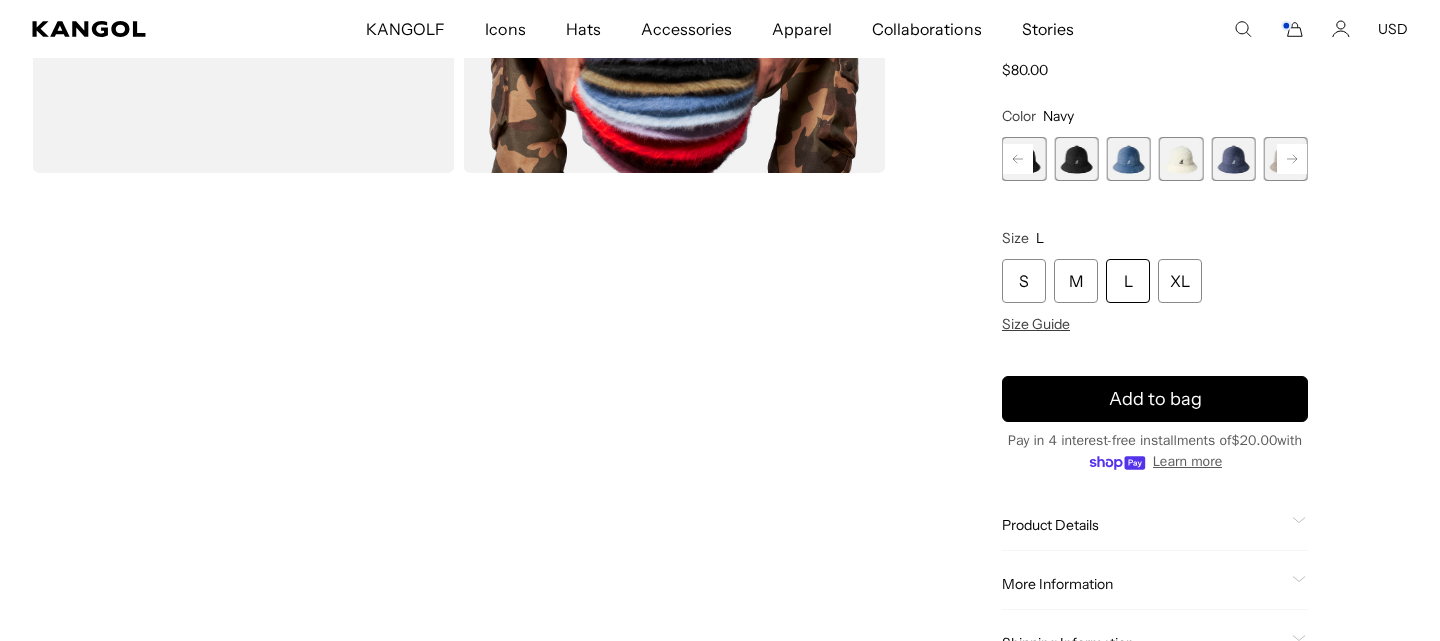 scroll, scrollTop: 511, scrollLeft: 0, axis: vertical 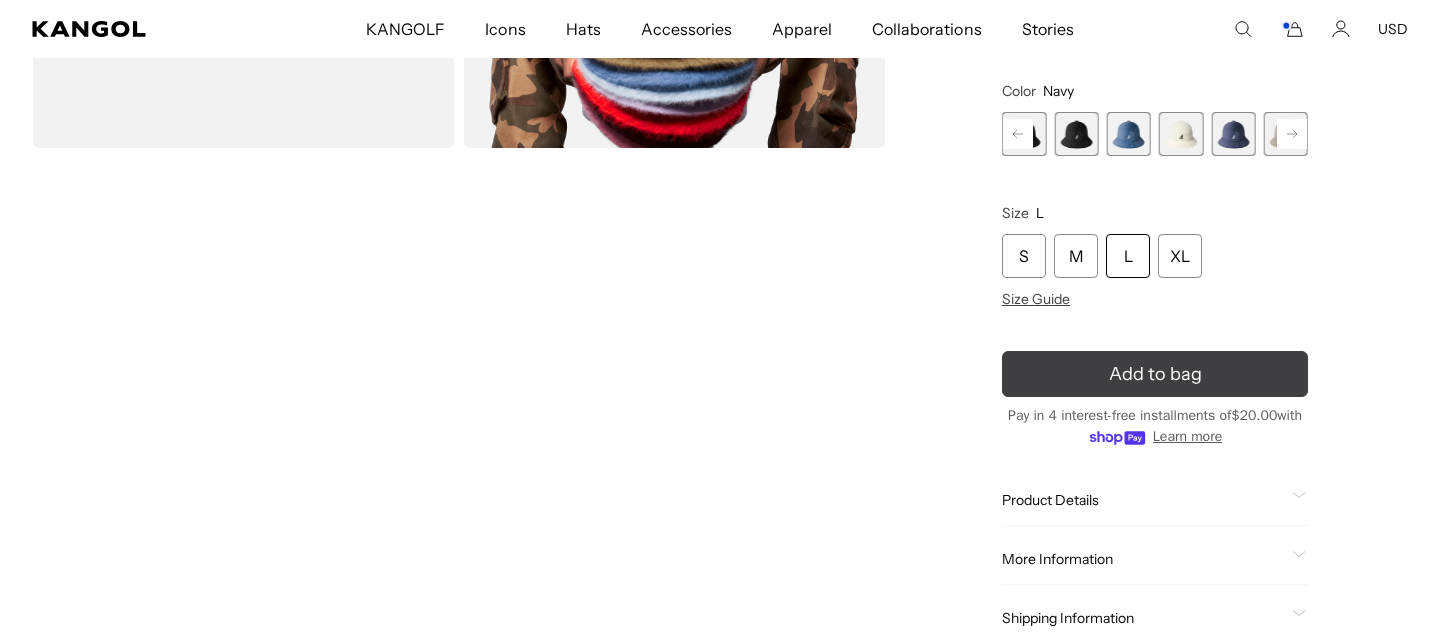 click on "Add to bag" at bounding box center (1155, 375) 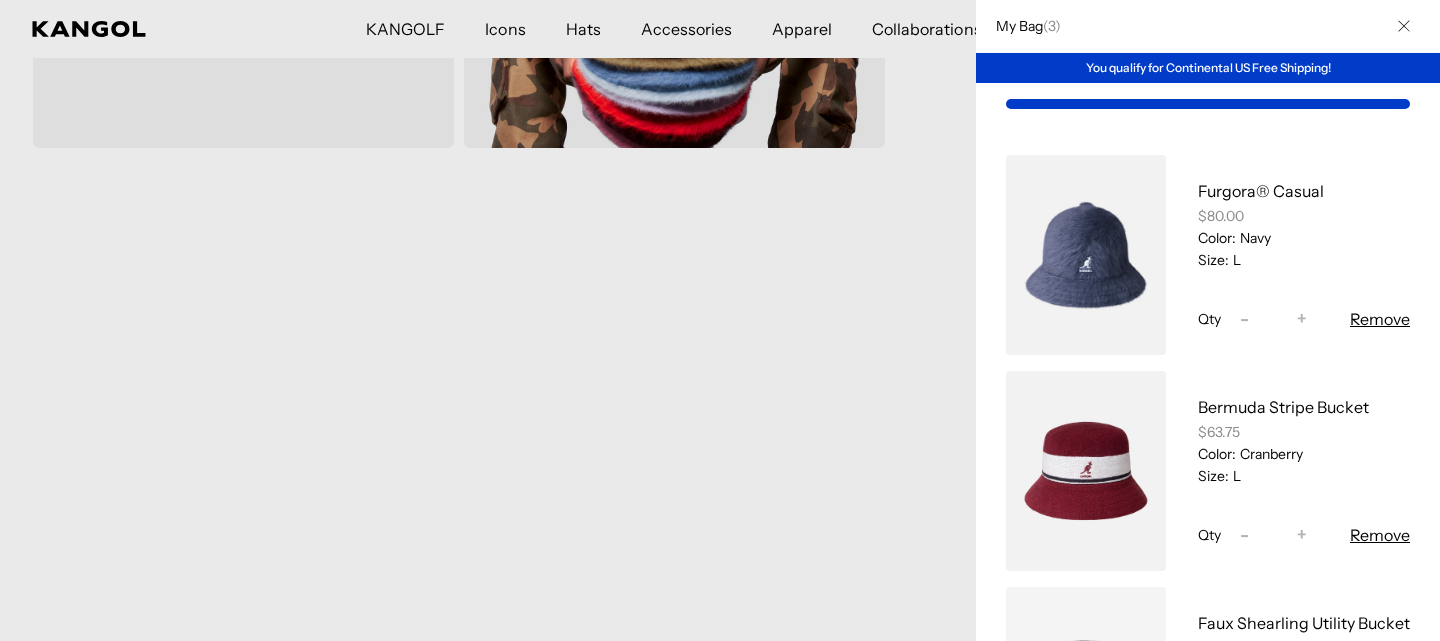scroll, scrollTop: 0, scrollLeft: 0, axis: both 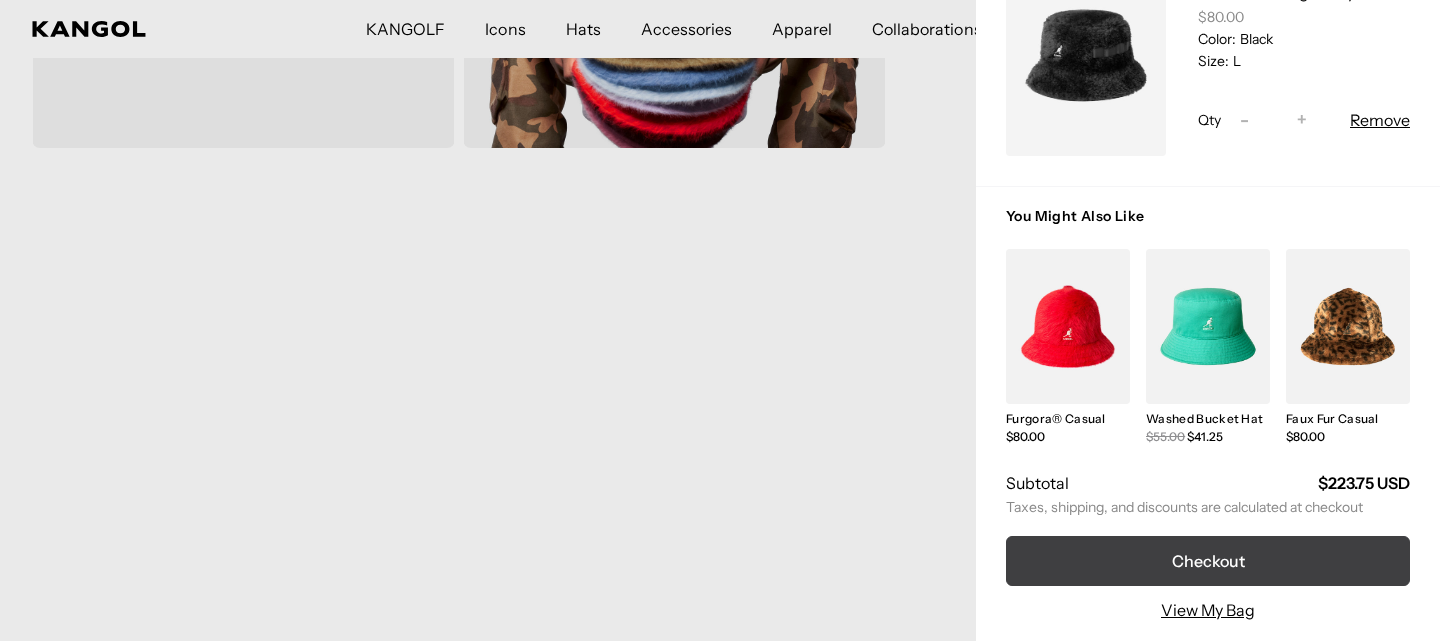 click on "Checkout" at bounding box center [1208, 561] 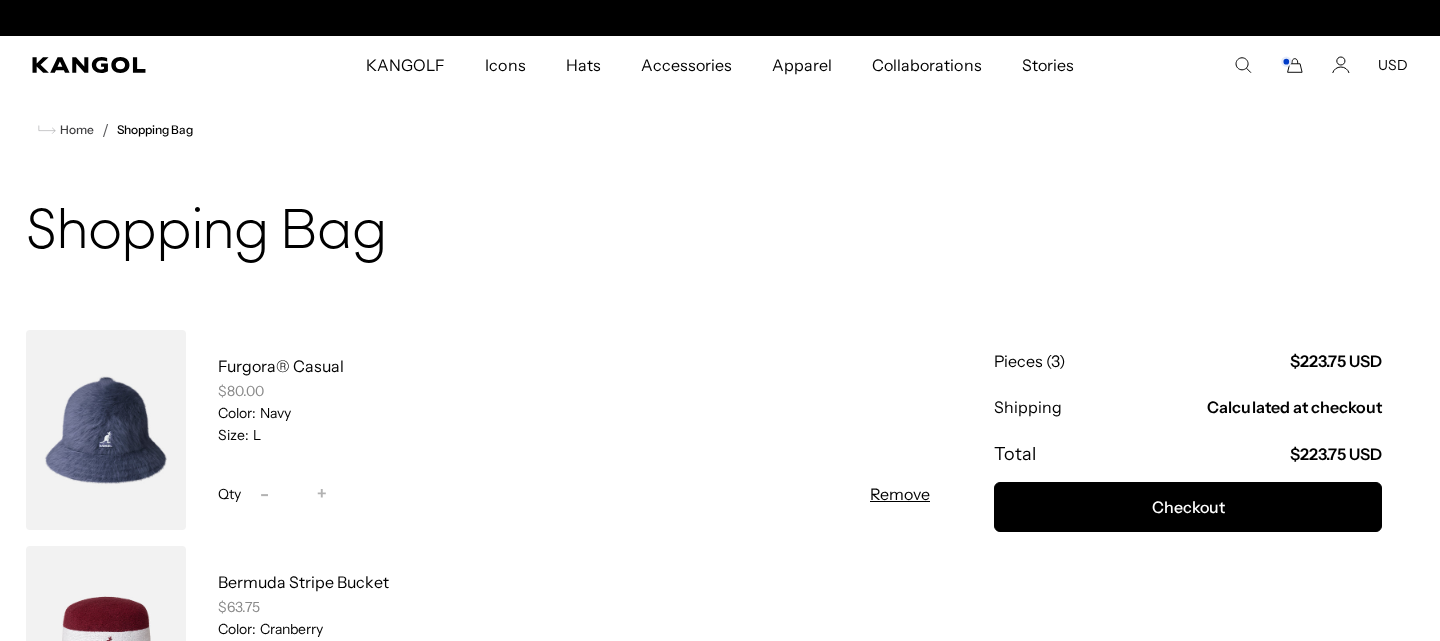 scroll, scrollTop: 0, scrollLeft: 0, axis: both 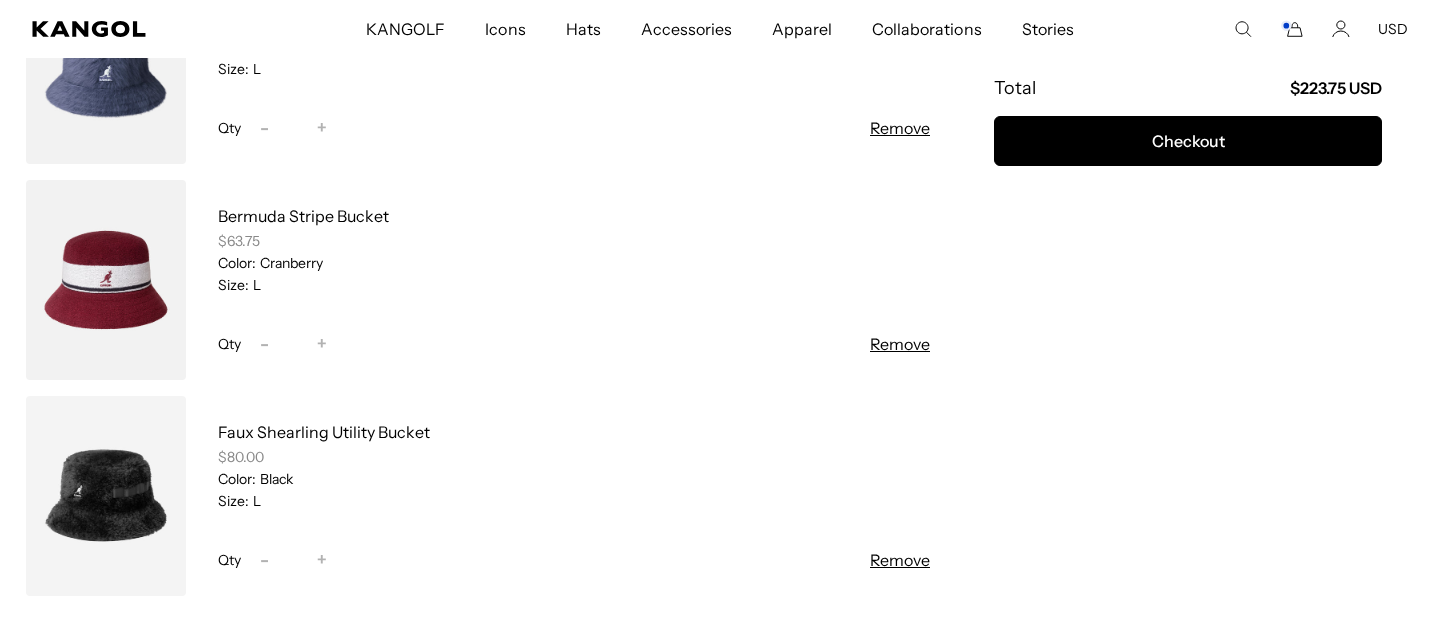 click on "Remove" at bounding box center [900, 128] 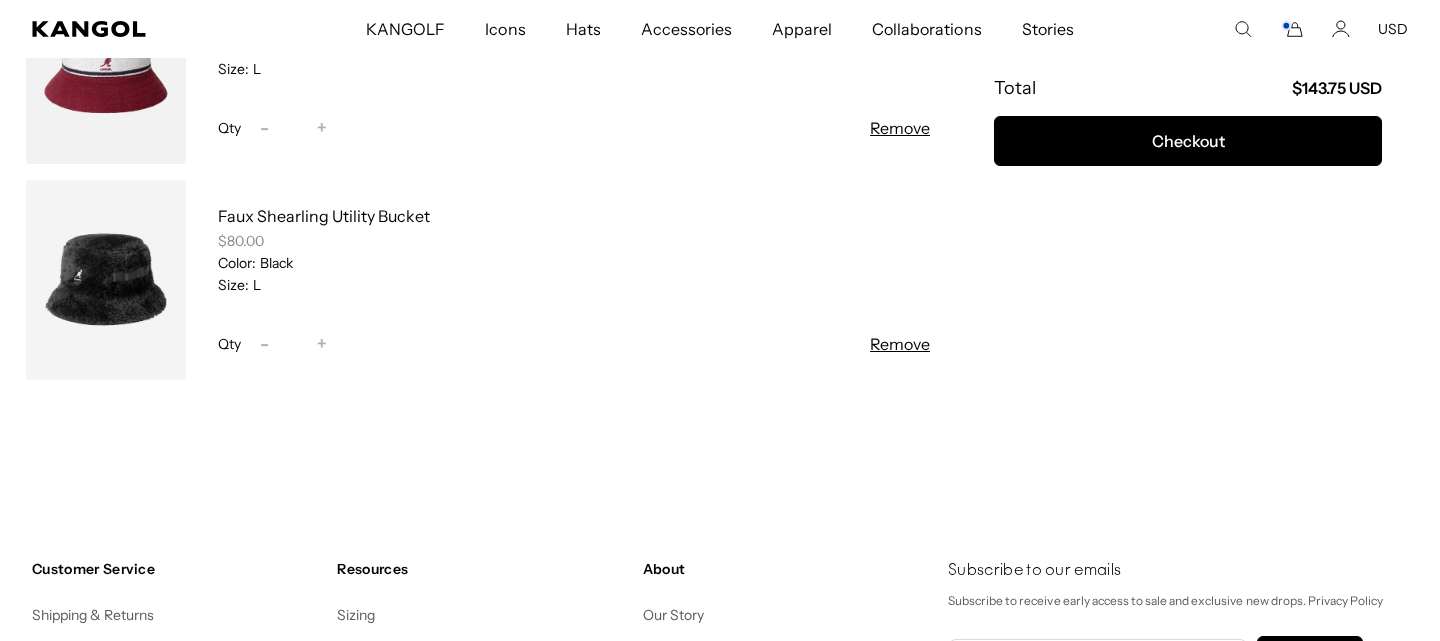 click on "Remove" at bounding box center (900, 344) 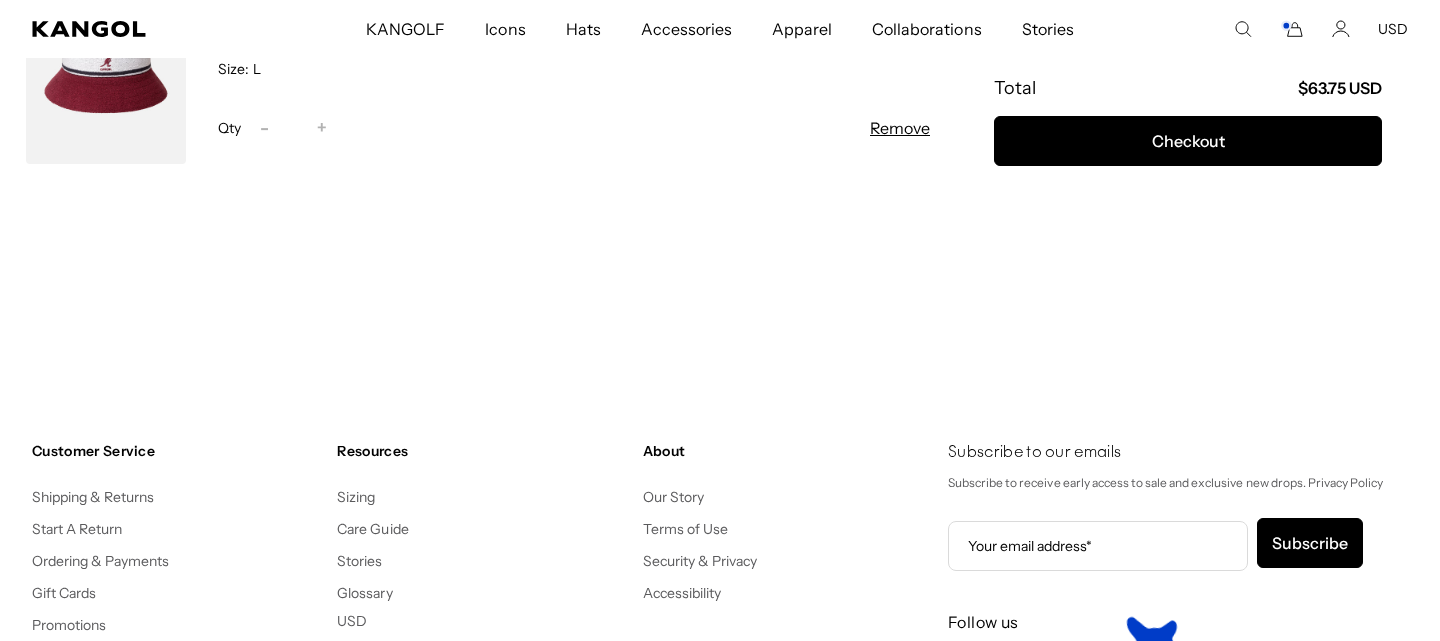 scroll, scrollTop: 0, scrollLeft: 411, axis: horizontal 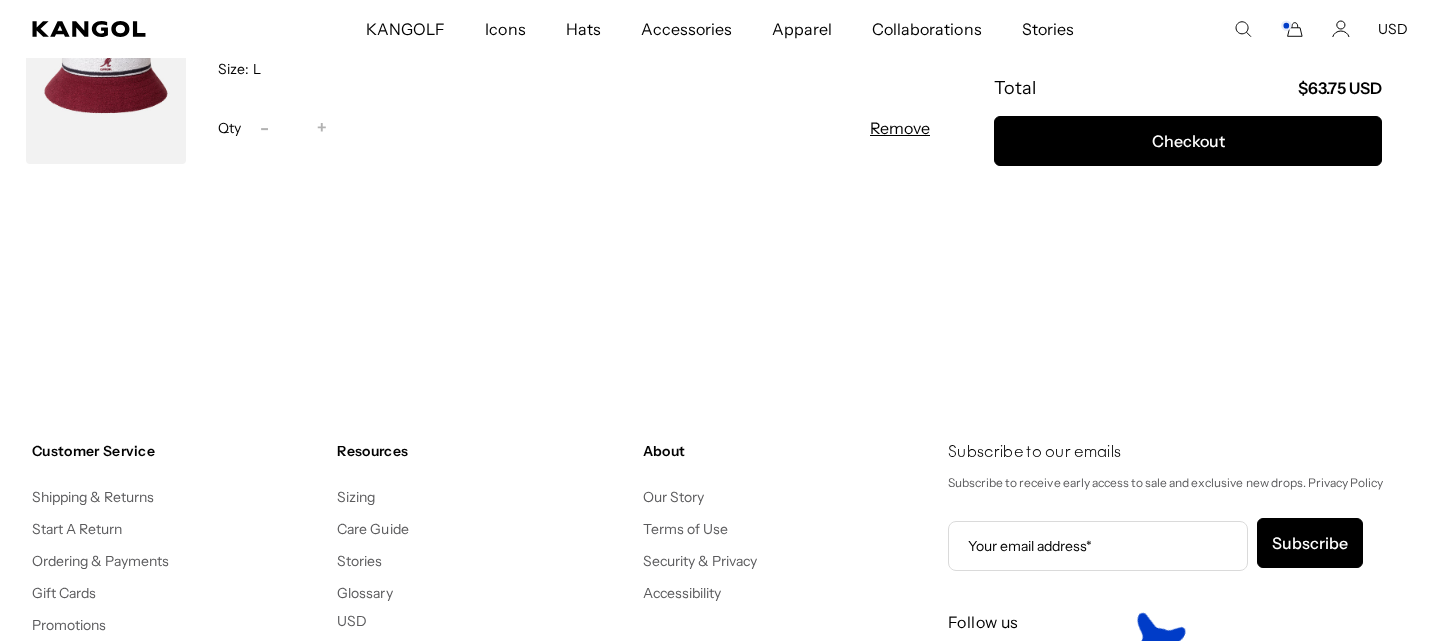 click on "Remove" at bounding box center (900, 128) 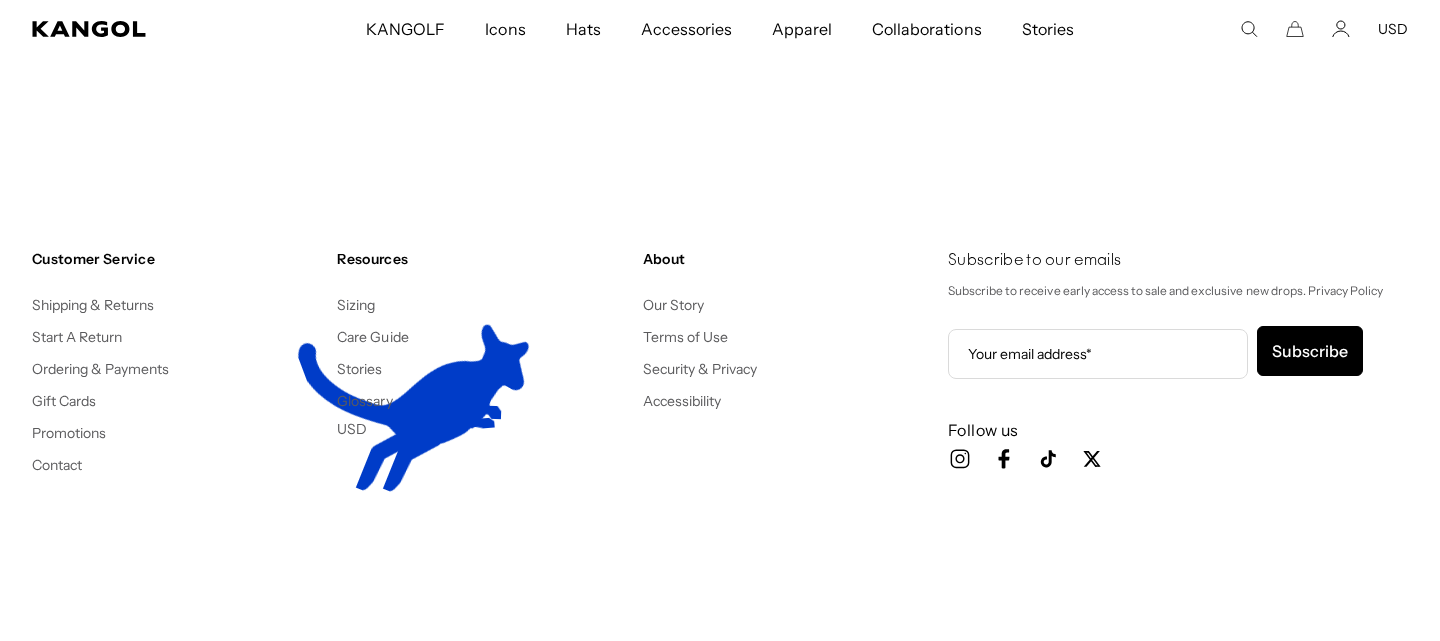 scroll, scrollTop: 0, scrollLeft: 0, axis: both 